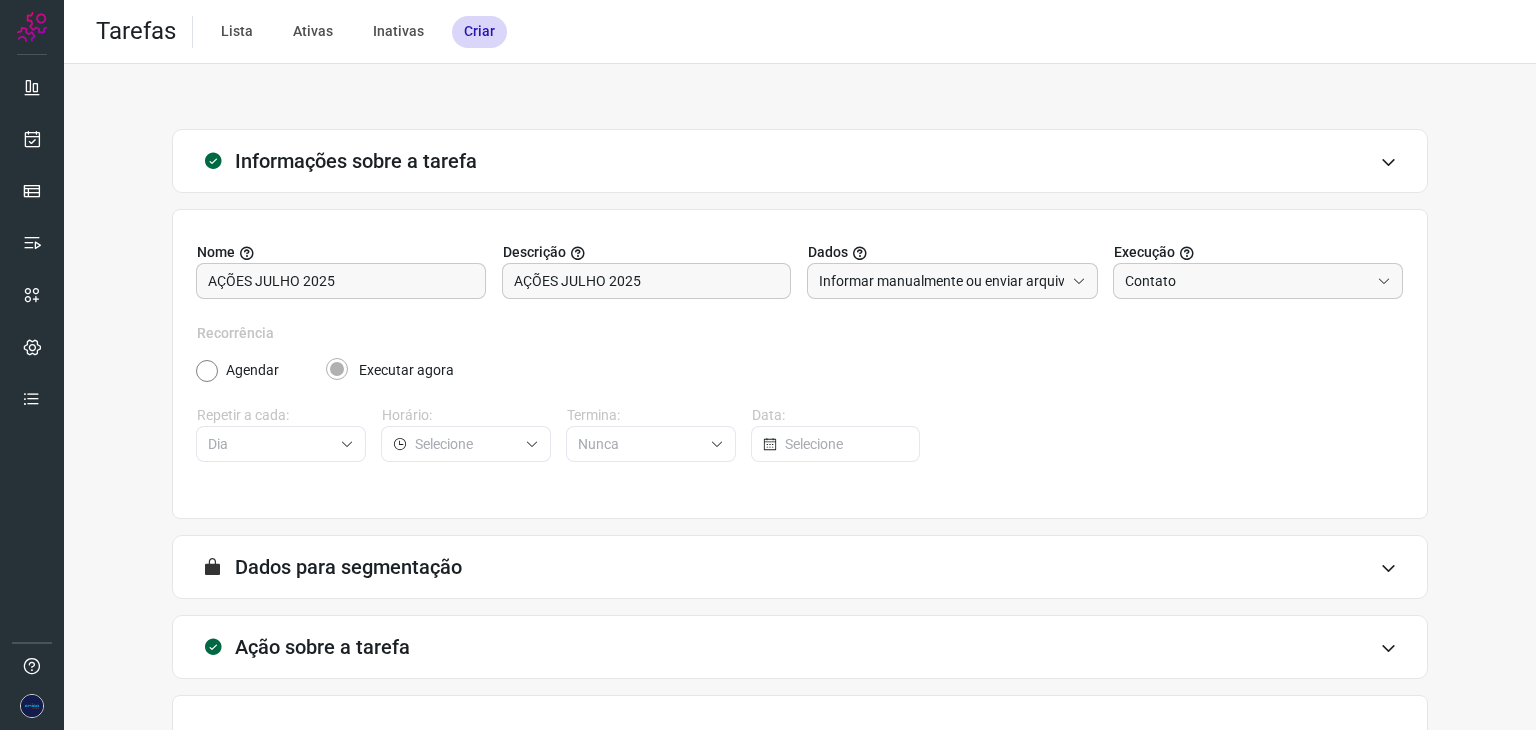 scroll, scrollTop: 0, scrollLeft: 0, axis: both 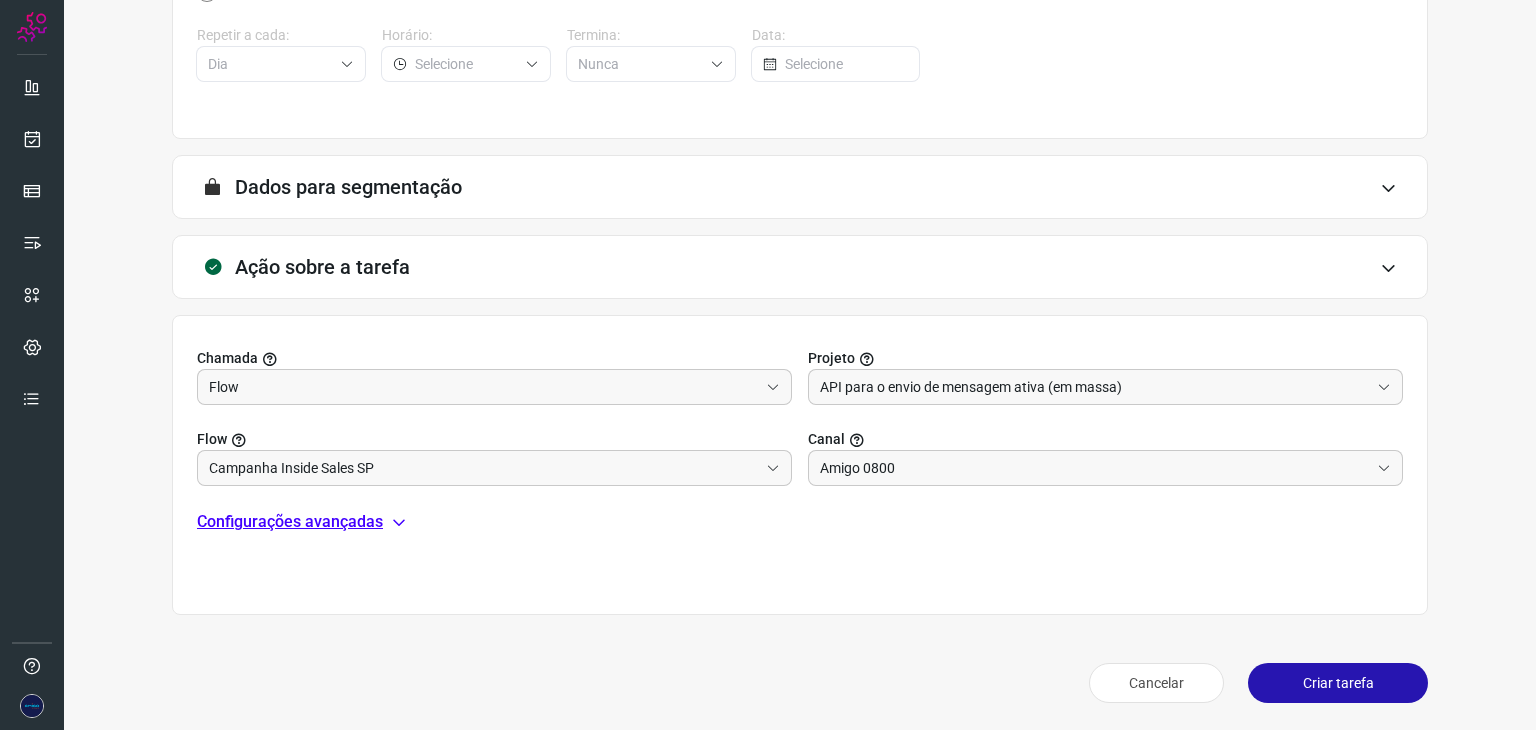 click on "Configurações avançadas" at bounding box center [800, 522] 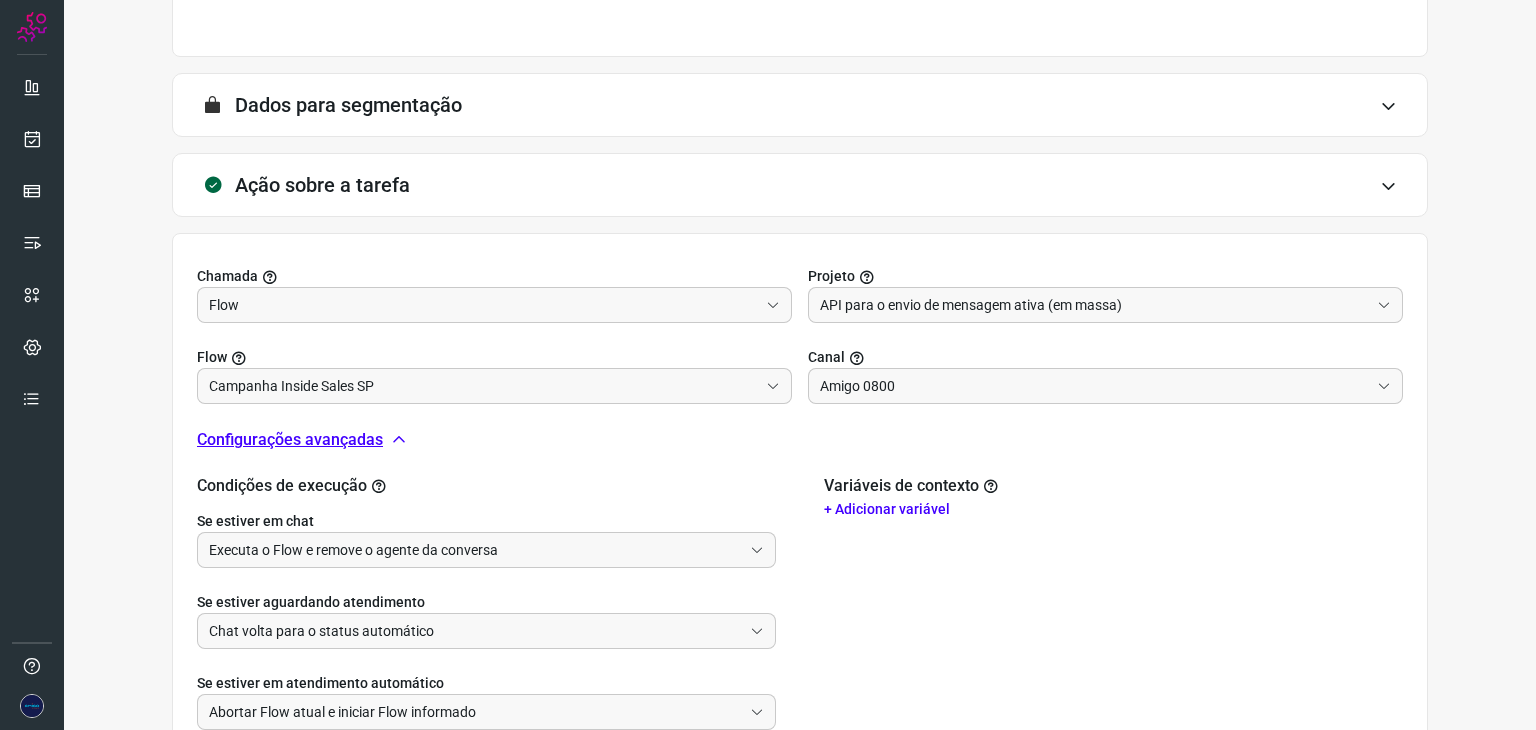 scroll, scrollTop: 580, scrollLeft: 0, axis: vertical 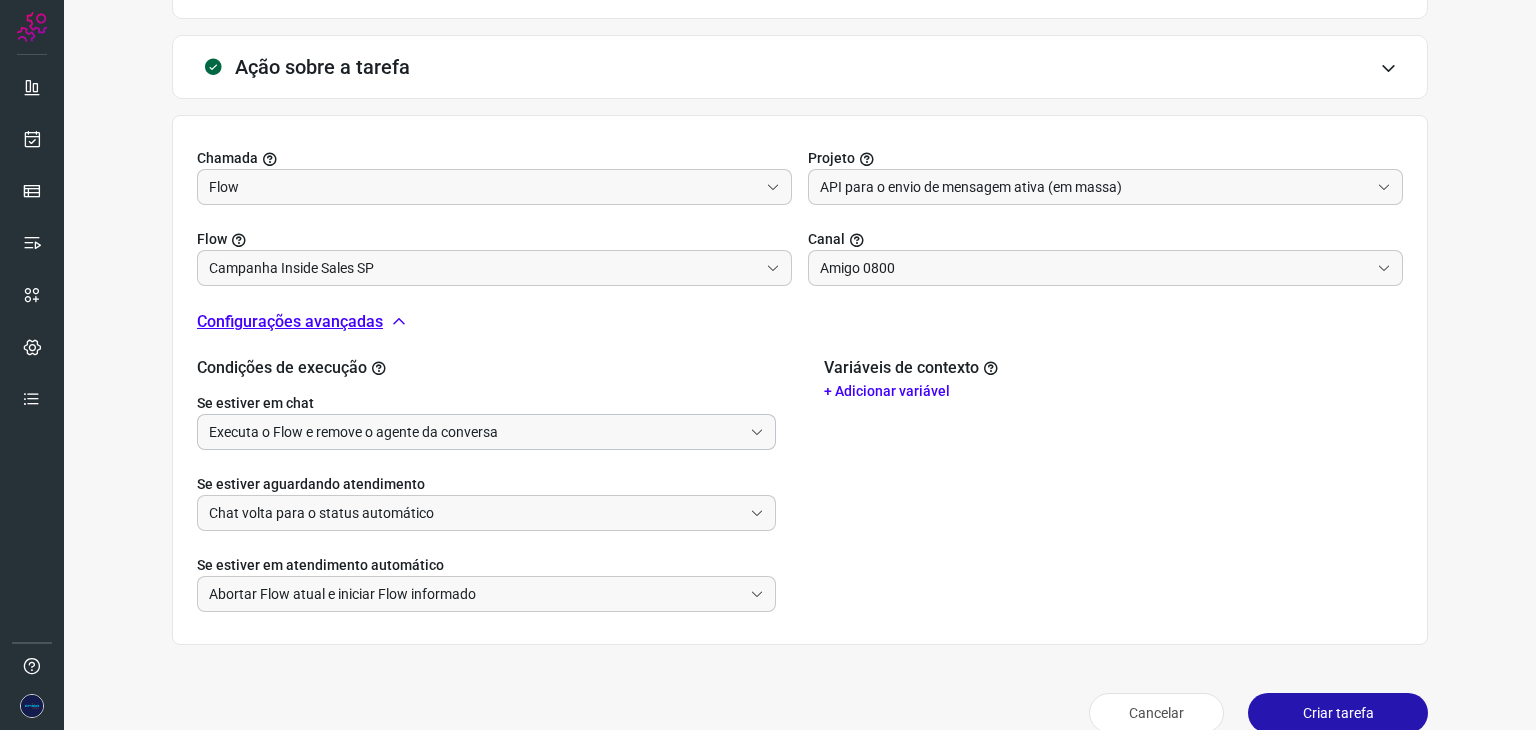 click on "Executa o Flow e remove o agente da conversa" at bounding box center [475, 432] 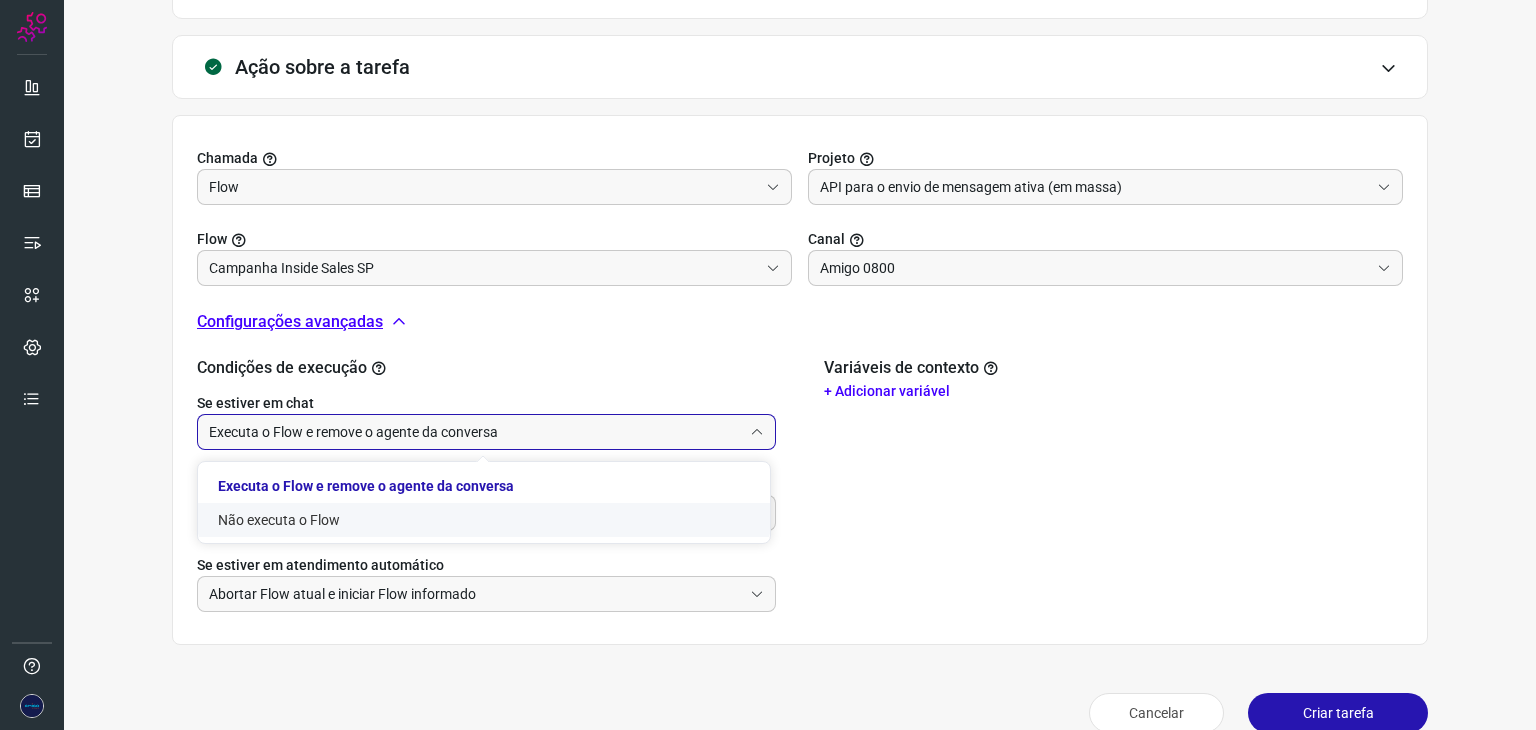 click on "Não executa o Flow" 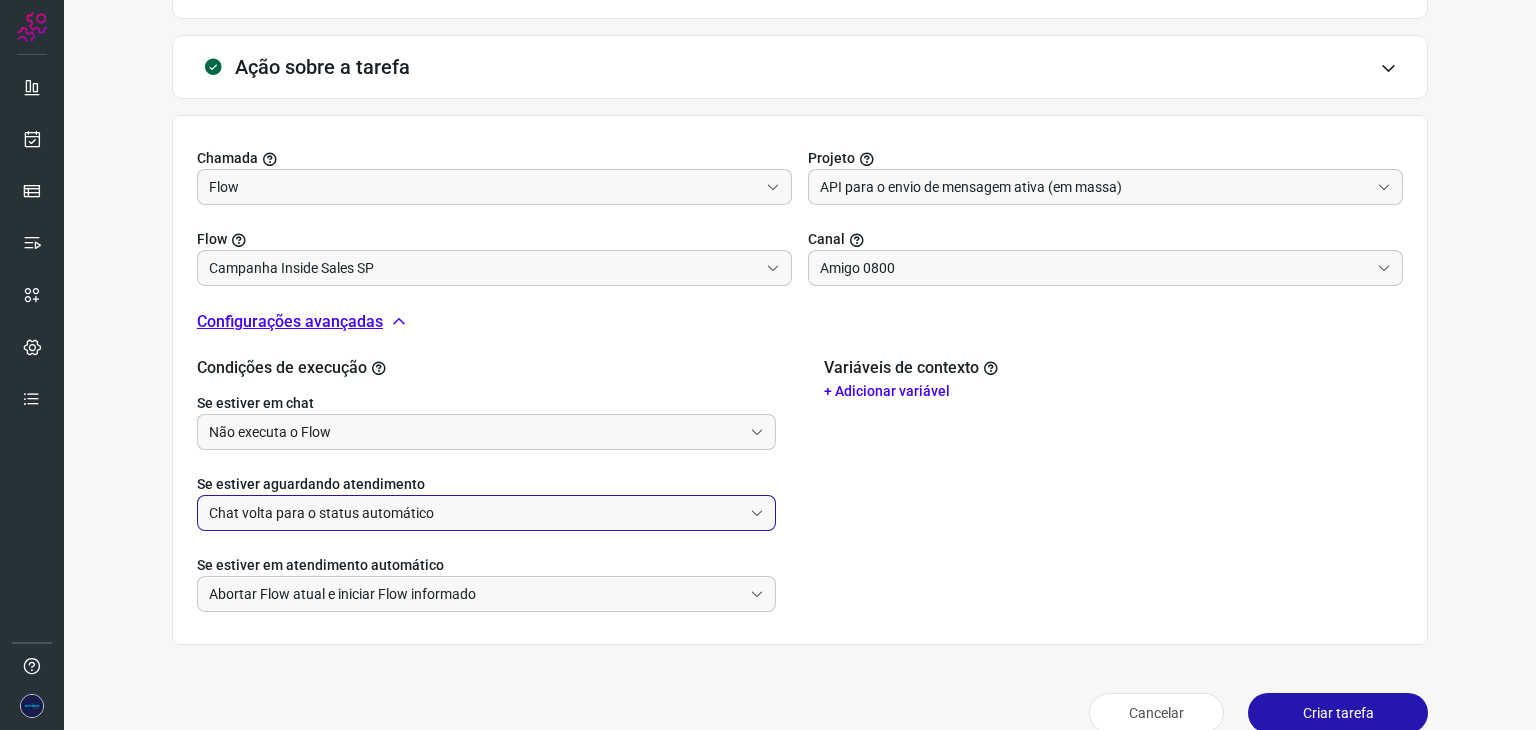 click on "Chat volta para o status automático" at bounding box center (475, 513) 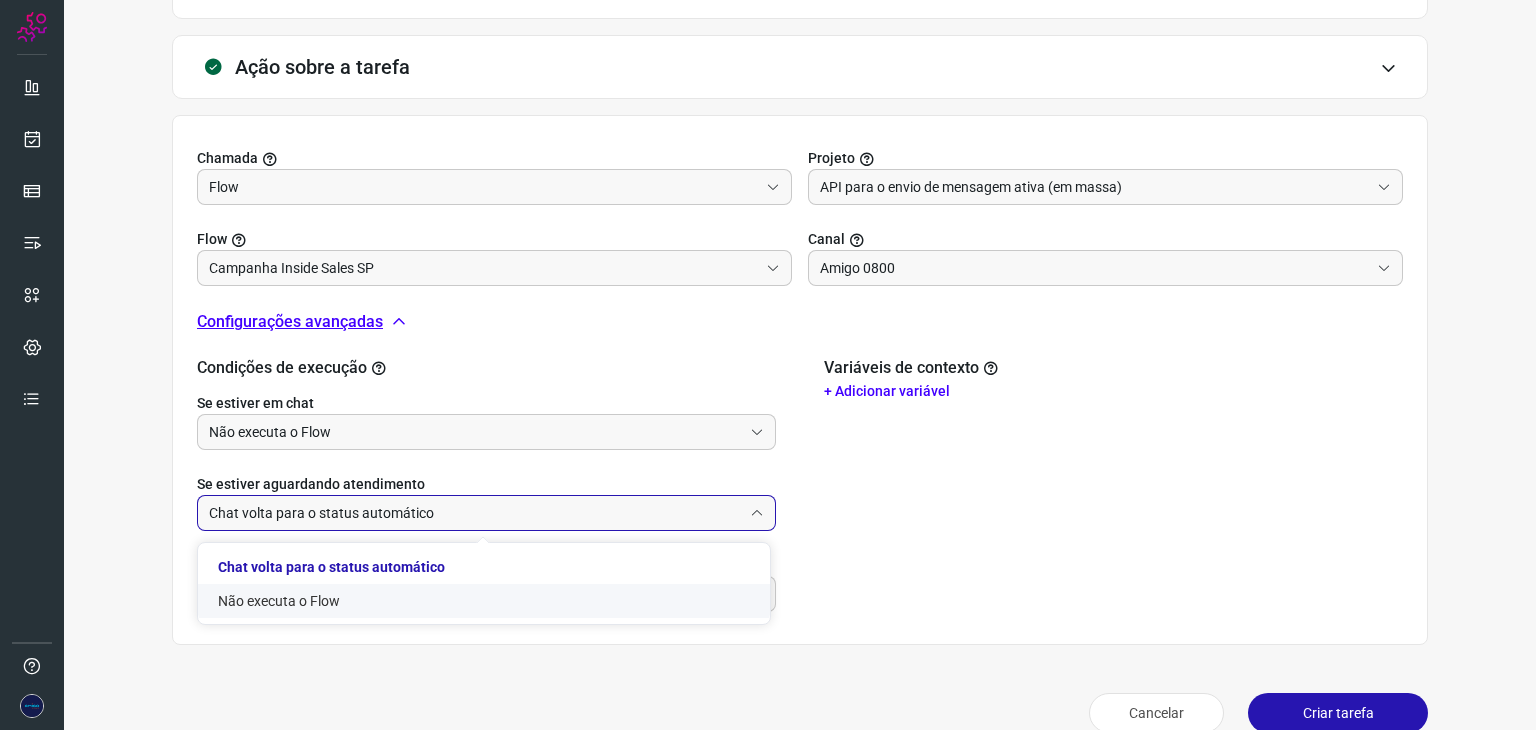 click on "Não executa o Flow" 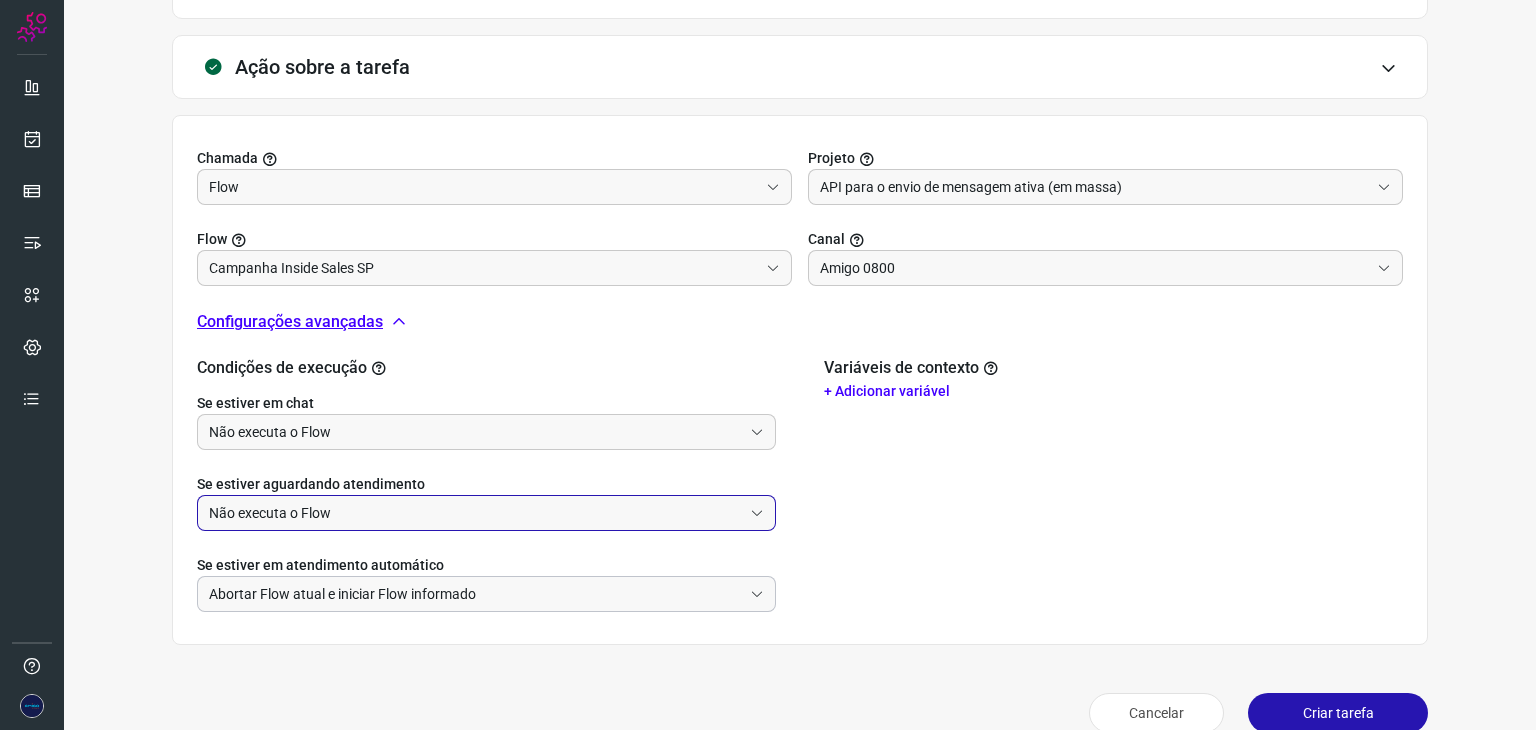 click on "Abortar Flow atual e iniciar Flow informado" at bounding box center [475, 594] 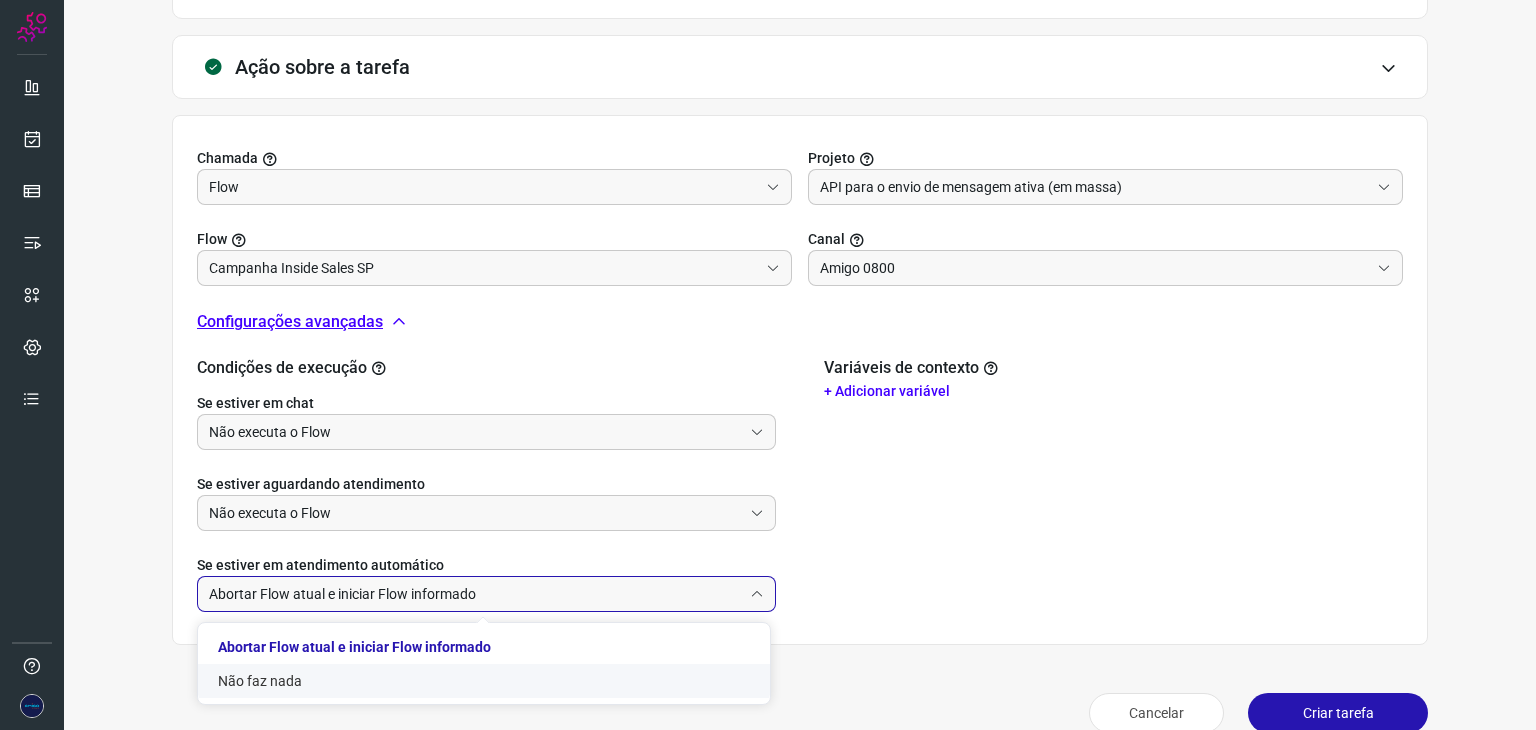 drag, startPoint x: 278, startPoint y: 677, endPoint x: 398, endPoint y: 637, distance: 126.491104 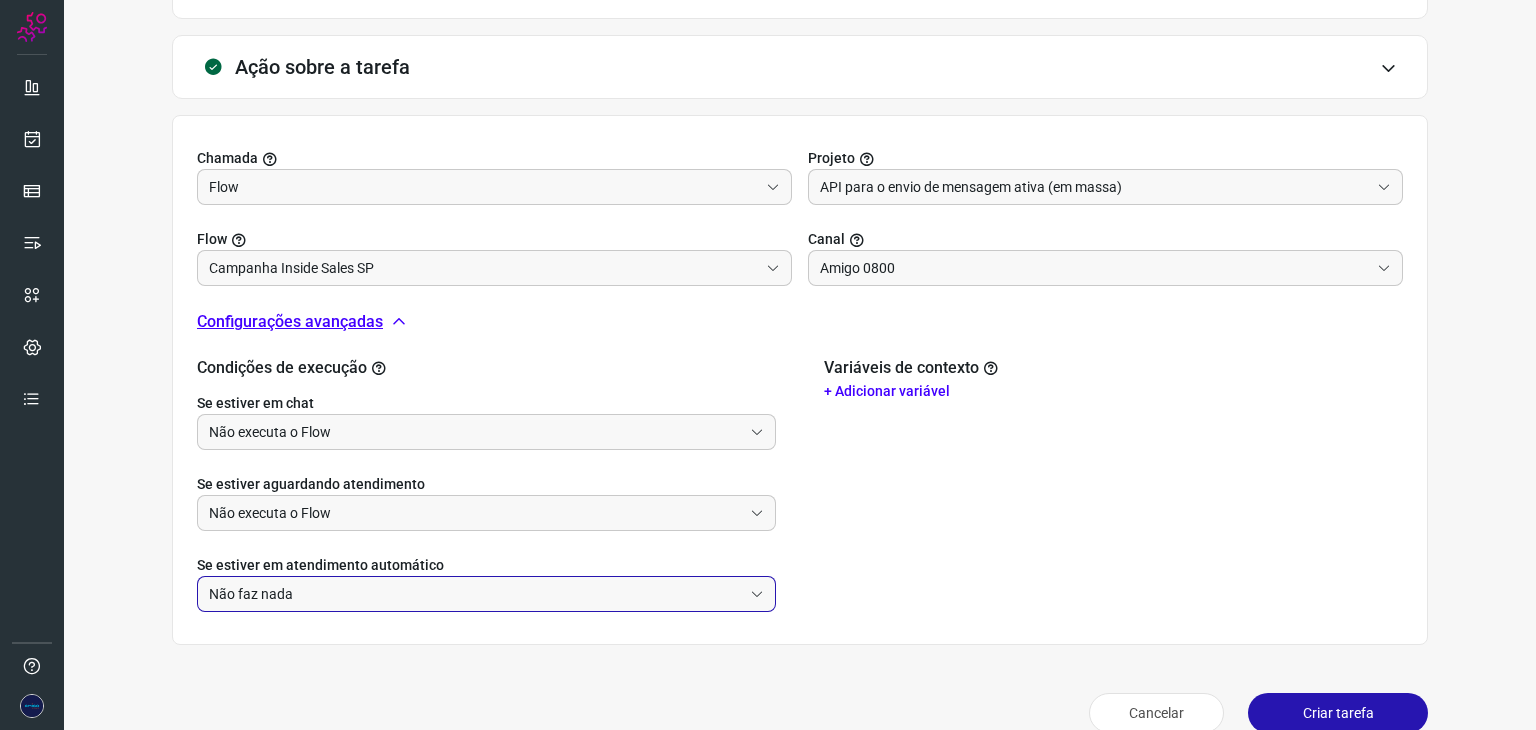 click on "Criar tarefa" at bounding box center [1338, 713] 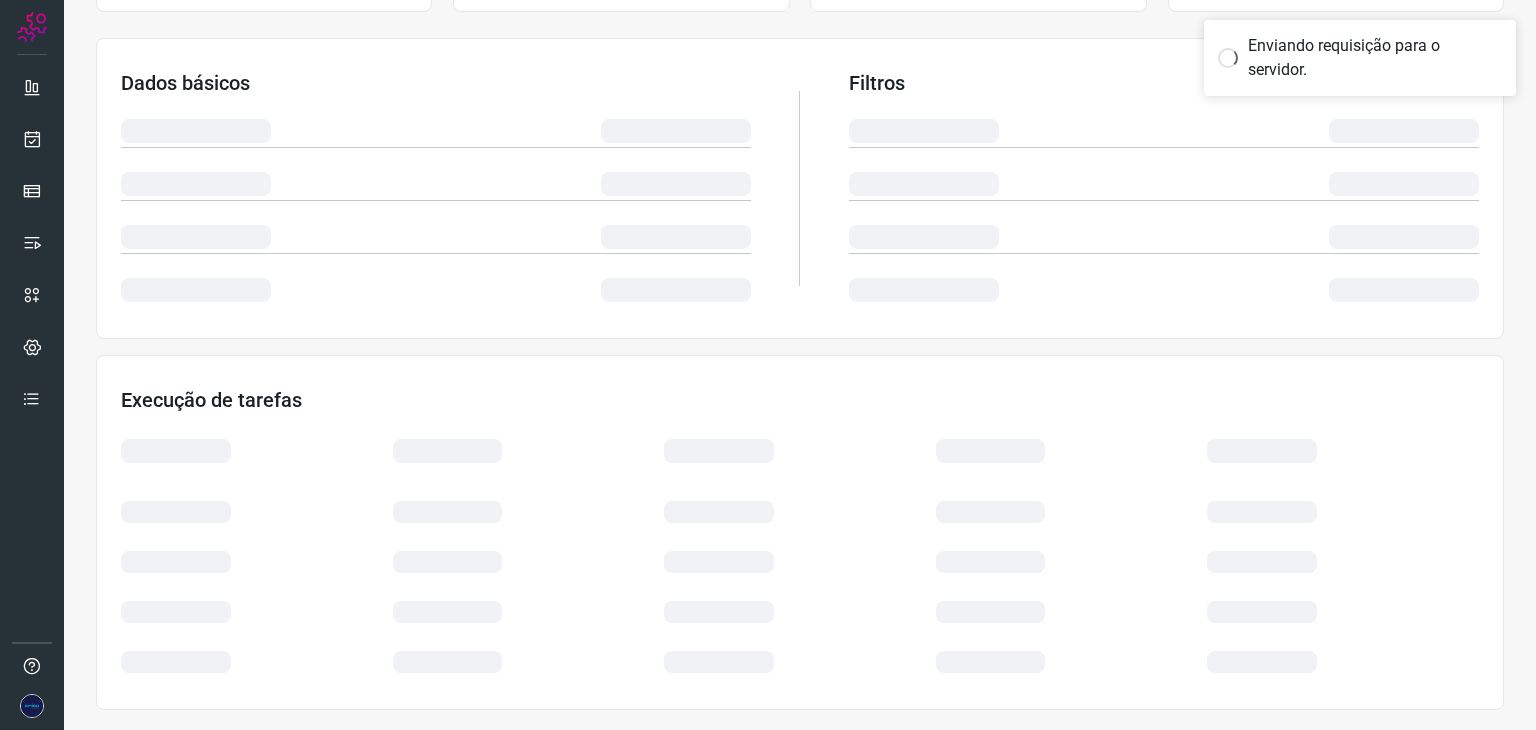 scroll, scrollTop: 300, scrollLeft: 0, axis: vertical 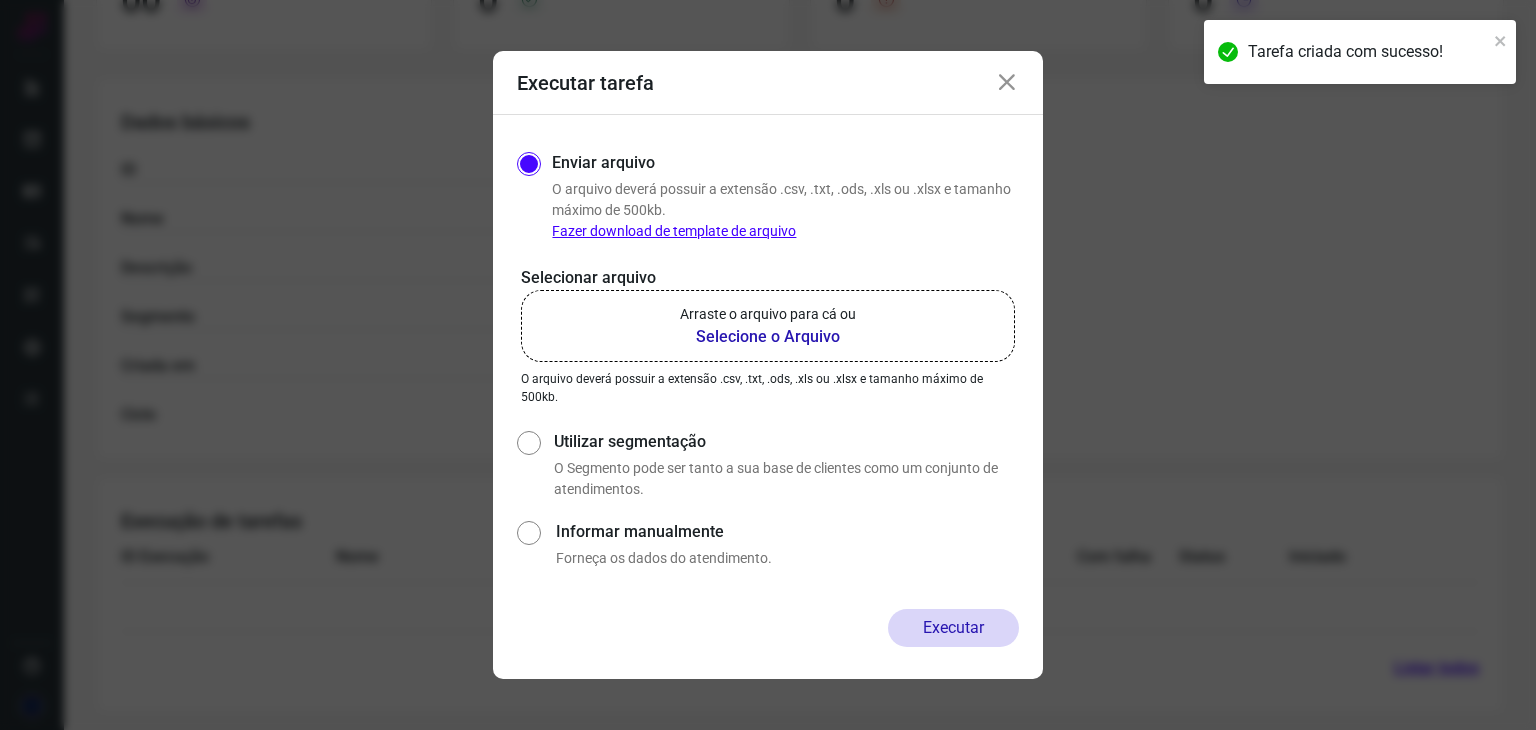 click at bounding box center (1007, 83) 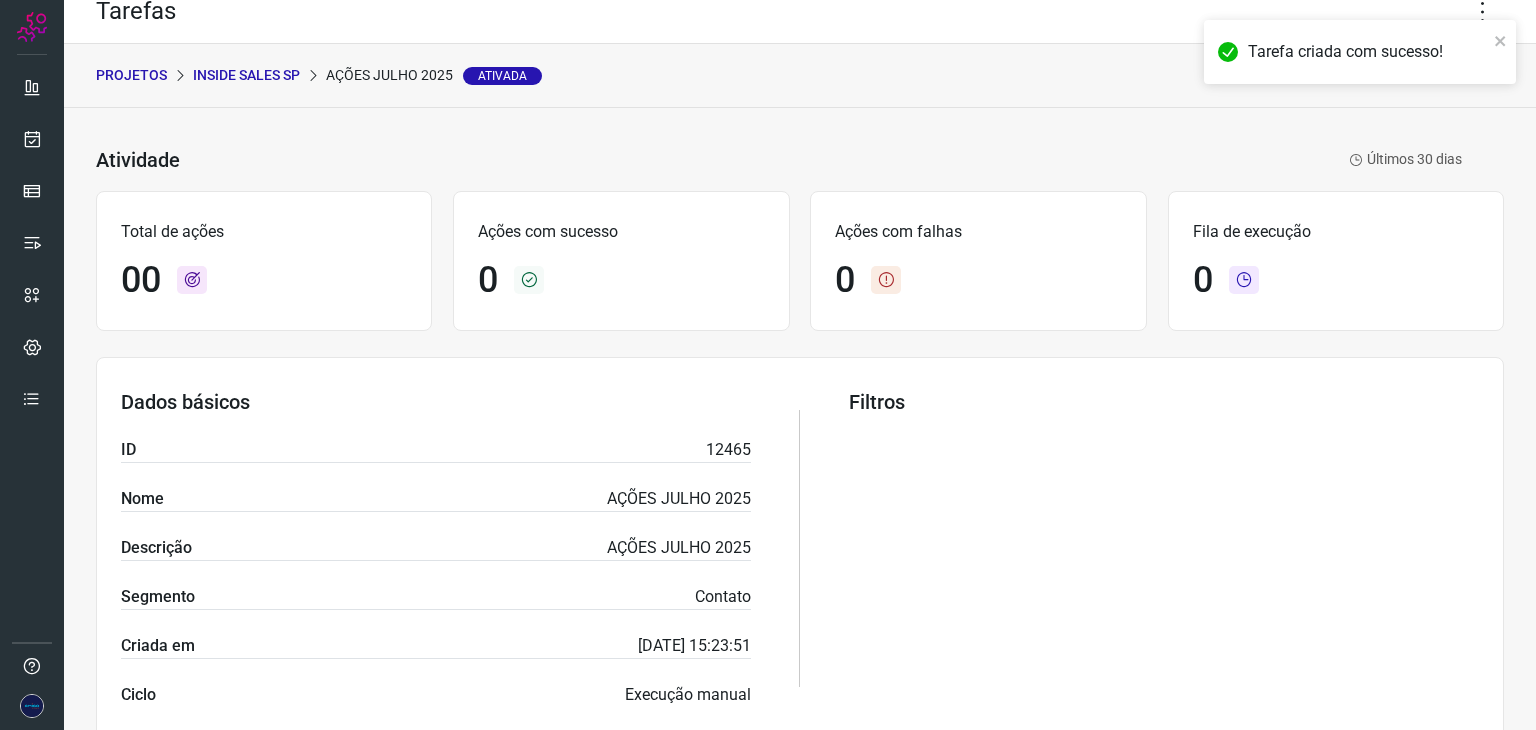 scroll, scrollTop: 0, scrollLeft: 0, axis: both 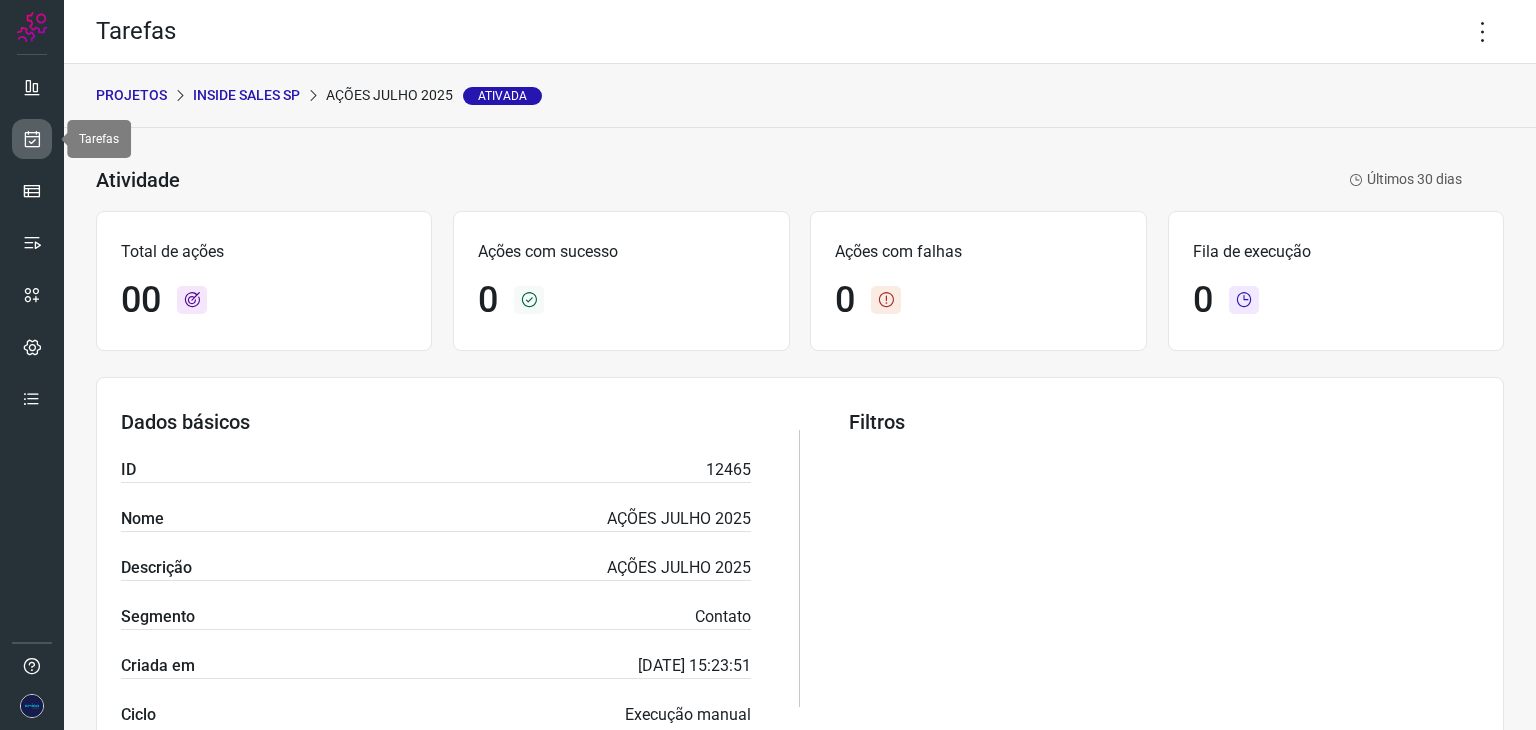 click at bounding box center [32, 139] 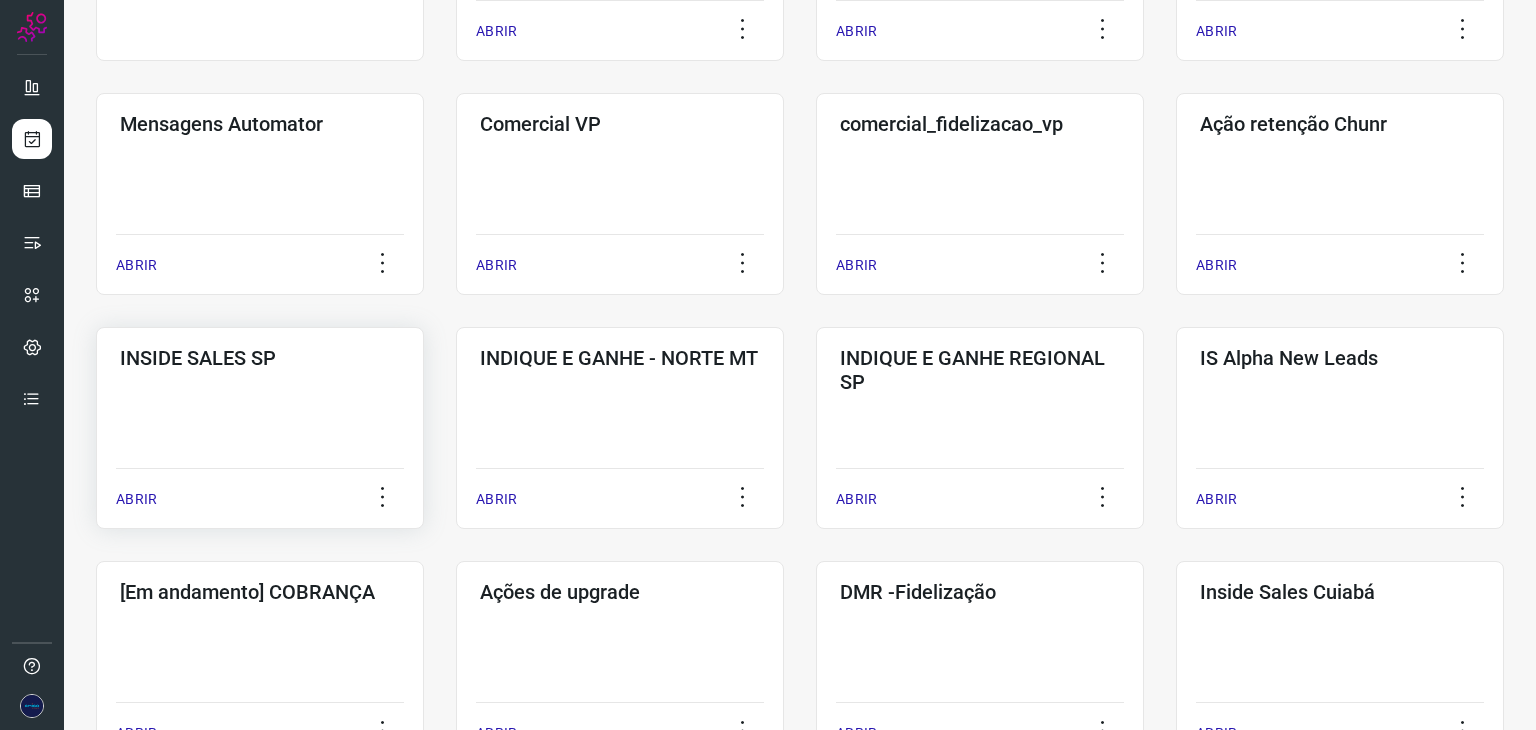 click on "ABRIR" at bounding box center [136, 499] 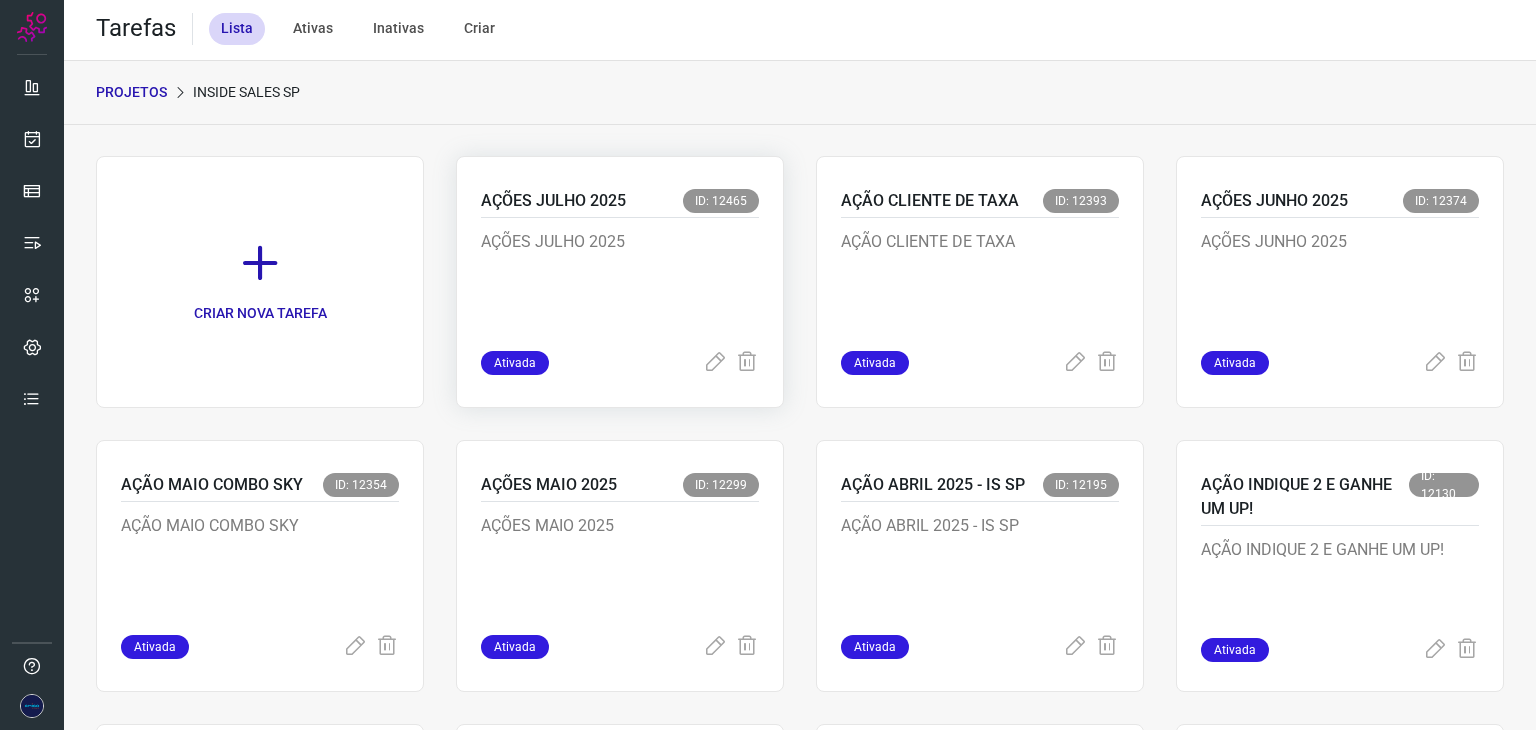 scroll, scrollTop: 0, scrollLeft: 0, axis: both 